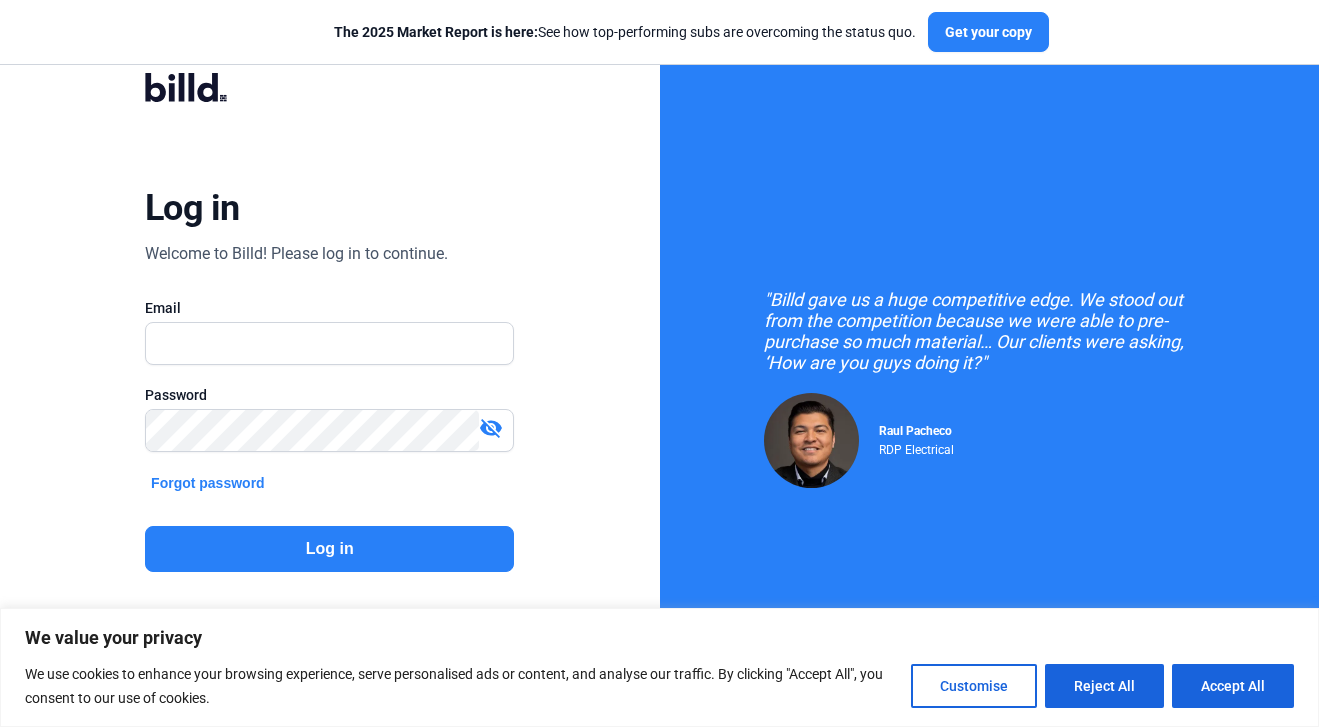 scroll, scrollTop: 0, scrollLeft: 0, axis: both 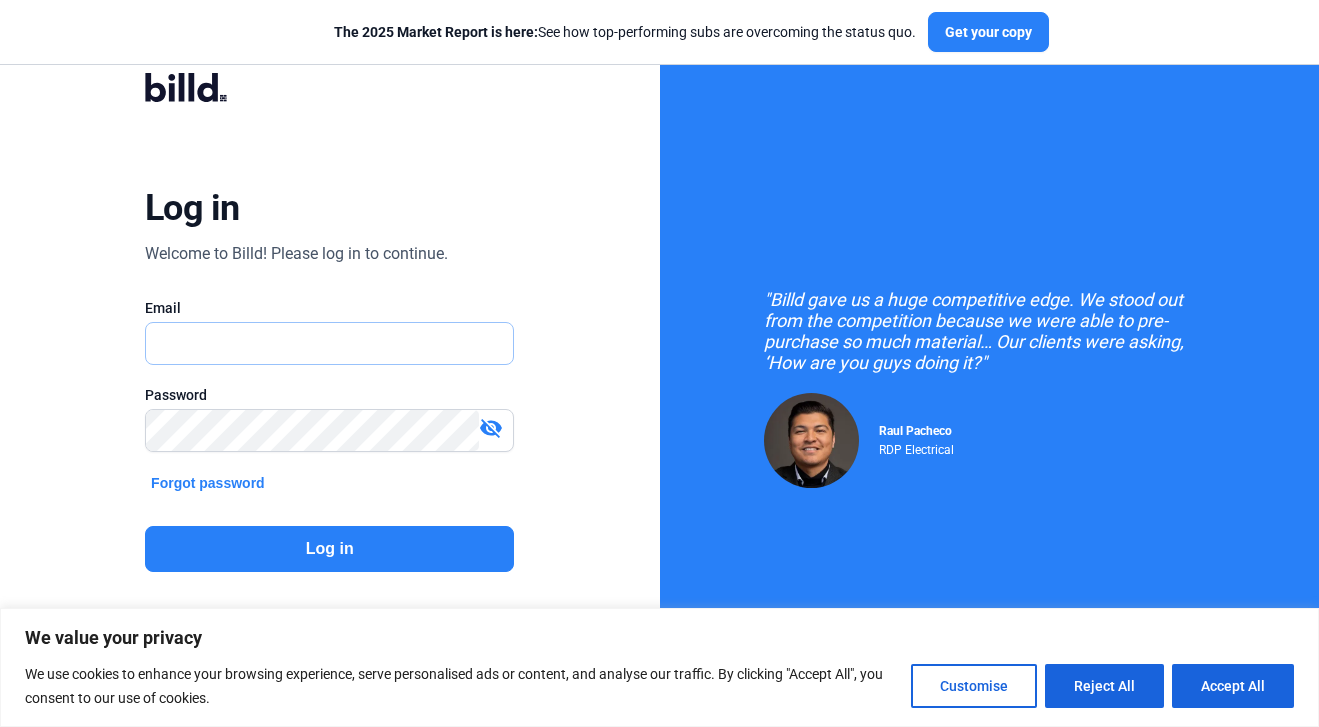 type on "[EMAIL]" 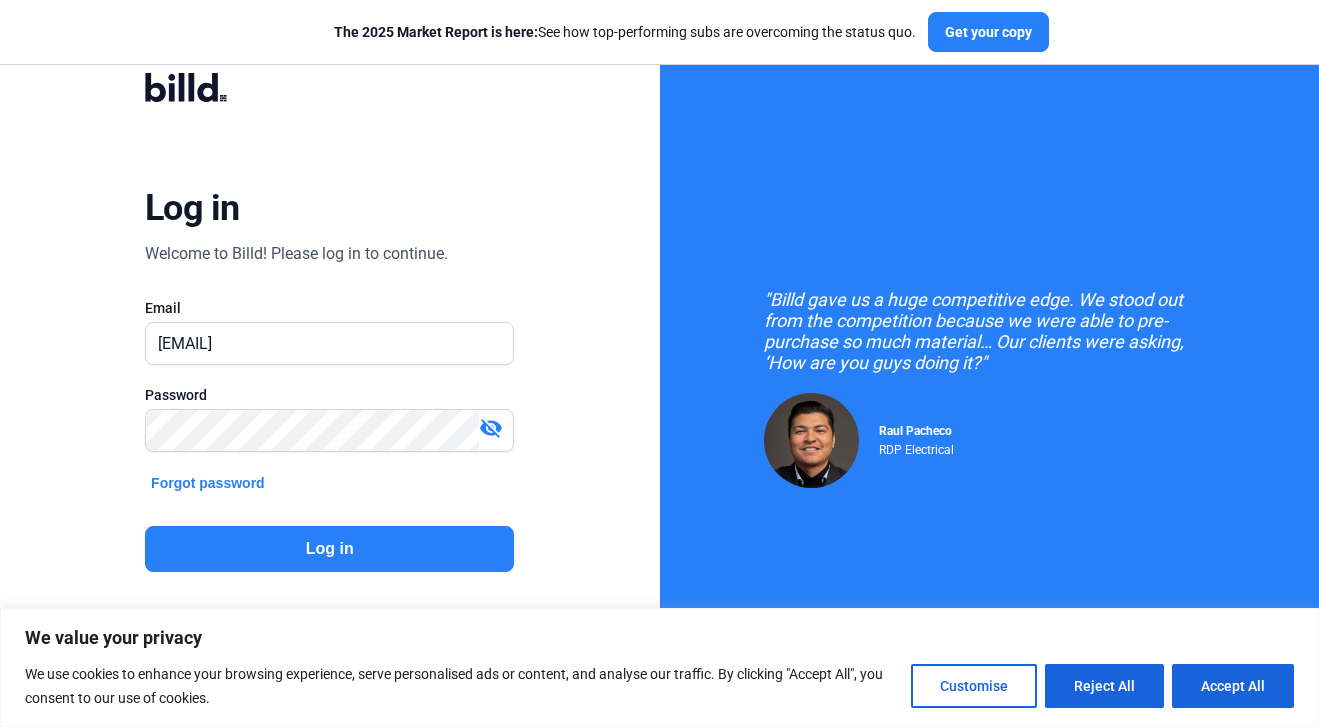 click on "Log in" 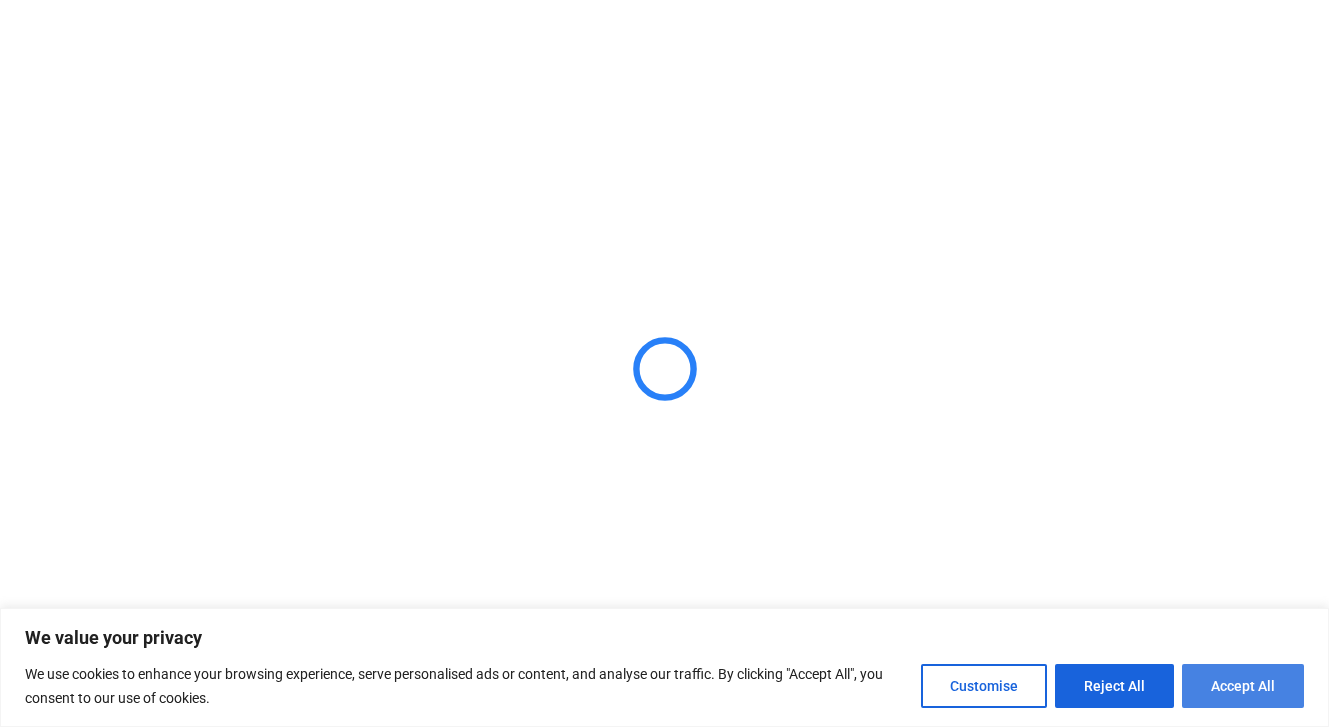 click on "Accept All" at bounding box center [1243, 686] 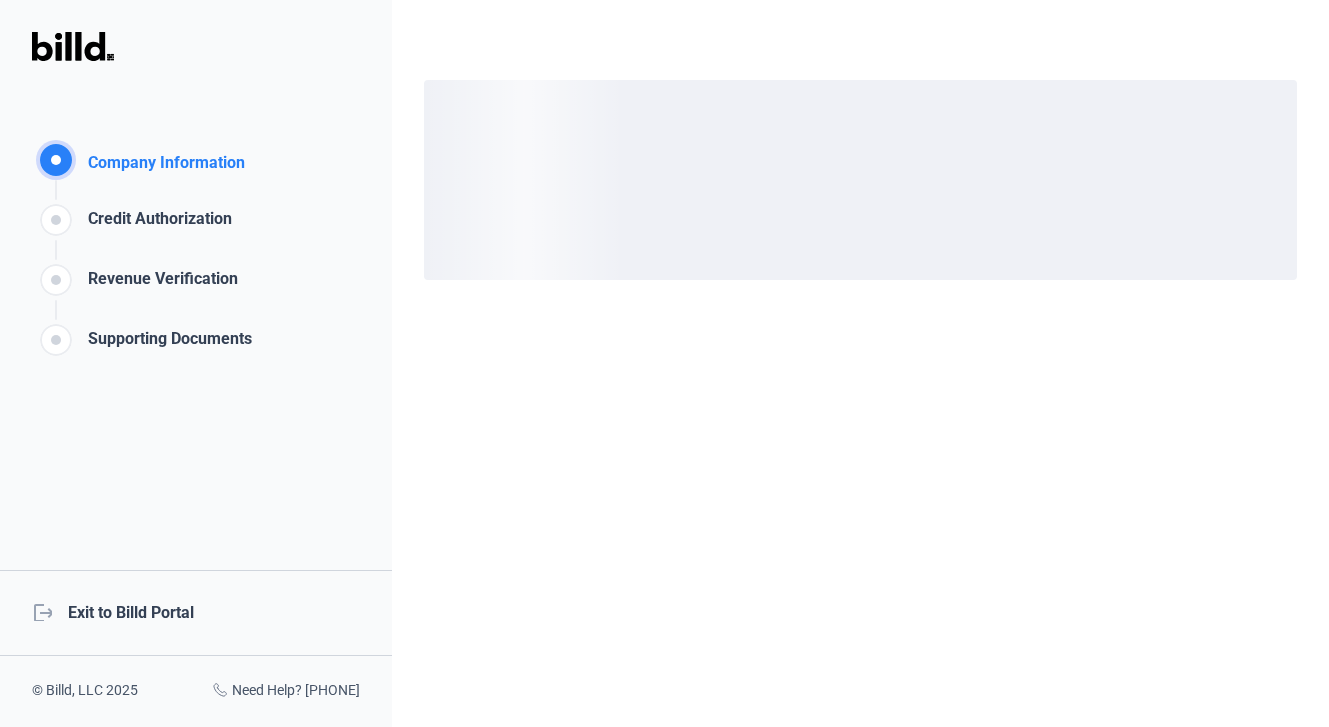 scroll, scrollTop: 0, scrollLeft: 0, axis: both 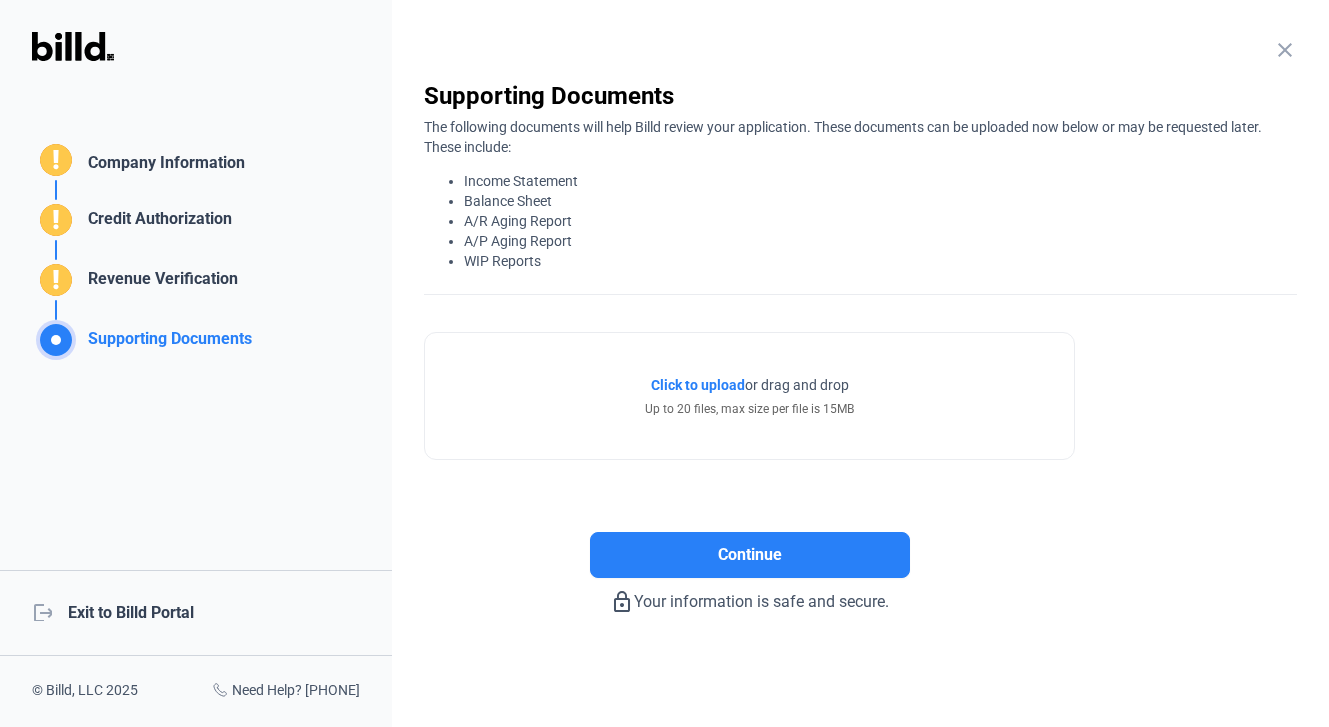 click on "Company Information   Please enter your company information below.   Business Name   Business Address  Please specify the business address from which your company is principally directed and managed.  City   State  Select  Zip Code   Tax ID / EIN  This can be found at the top of your business tax return or W9.  Company Website   Annual Revenue  Select  Years in Business  Select  Continue  lock_outline  Your information is safe and secure.  close  Credit Authorization   Please provide your authorization for Billd to obtain the credit information required for account approval. Please note that the majority business owner will need to complete this section.   Are you the majority business owner?     Yes     No   Continue  lock_outline  Your information is safe and secure.  close  Revenue Verification   Please verify your revenue by connecting your bank. Verifying your revenue will help Billd determine your credit eligibility.  Connect Your Bank Account Plaid .   Connect your bank account  Click here" 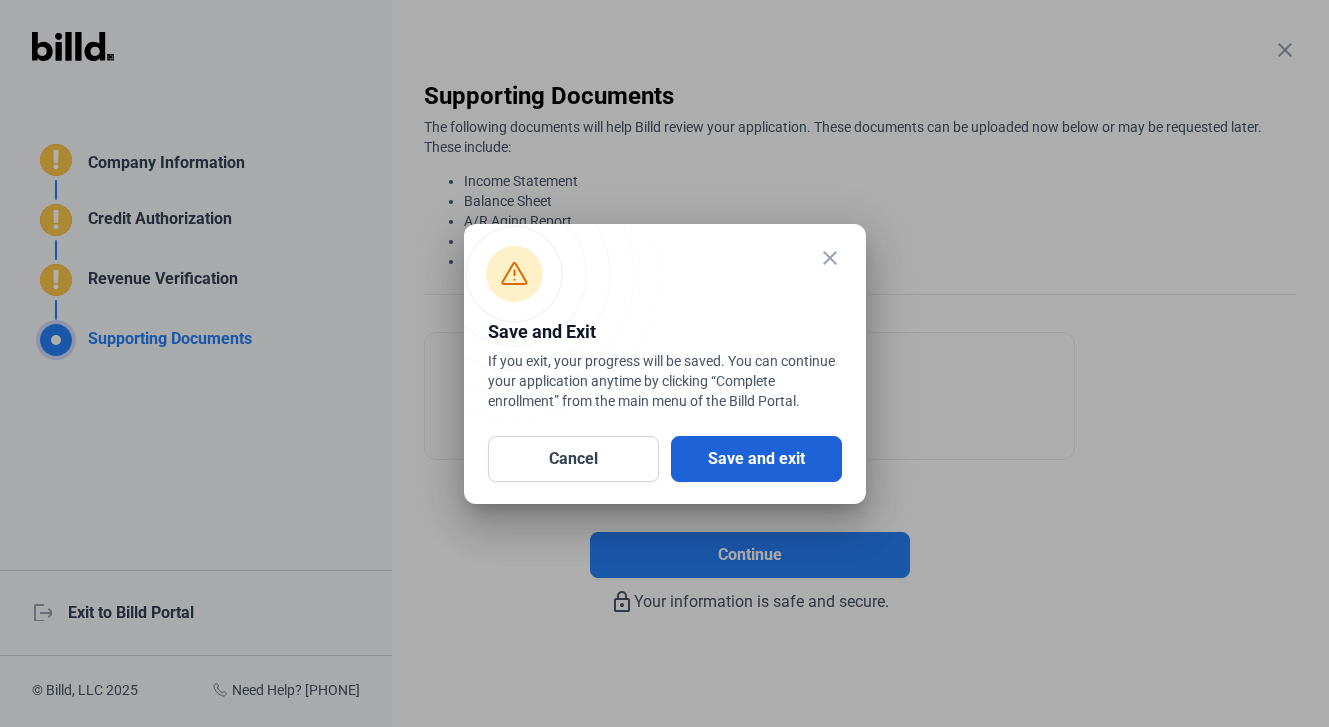 click on "Save and exit" at bounding box center (756, 459) 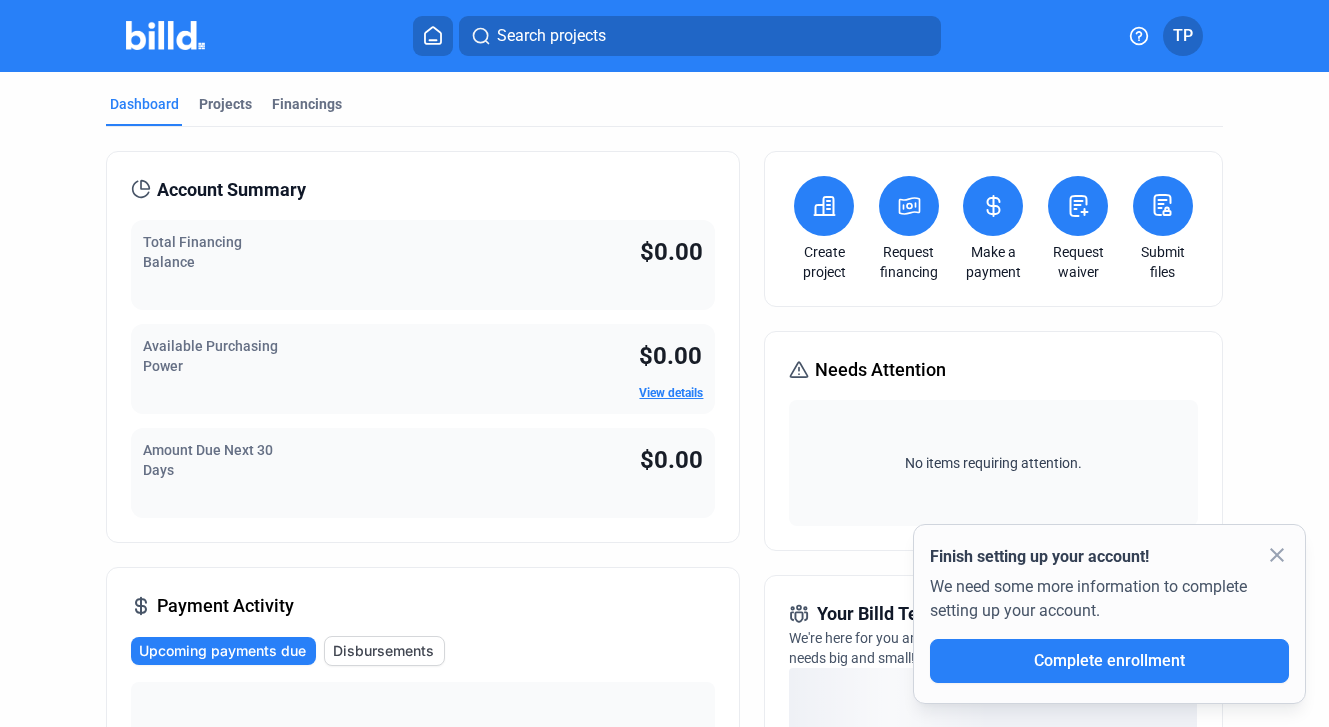 click on "close" 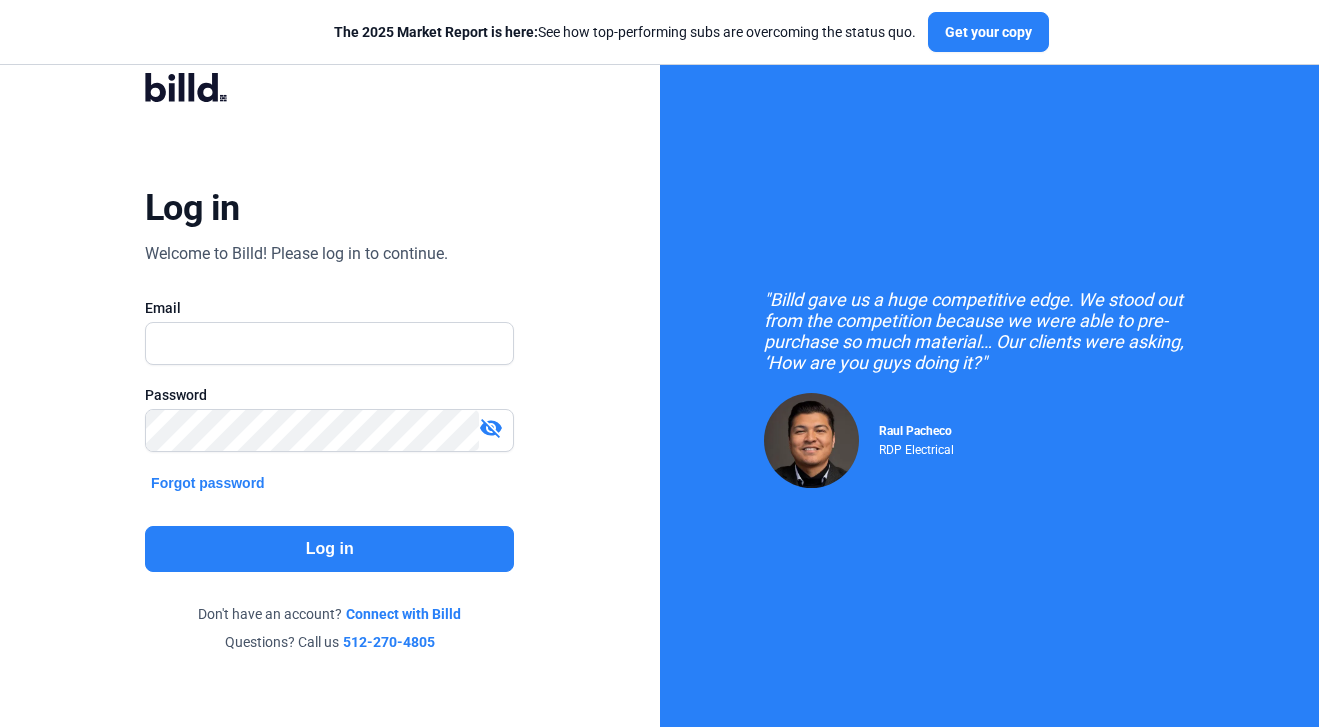 scroll, scrollTop: 0, scrollLeft: 0, axis: both 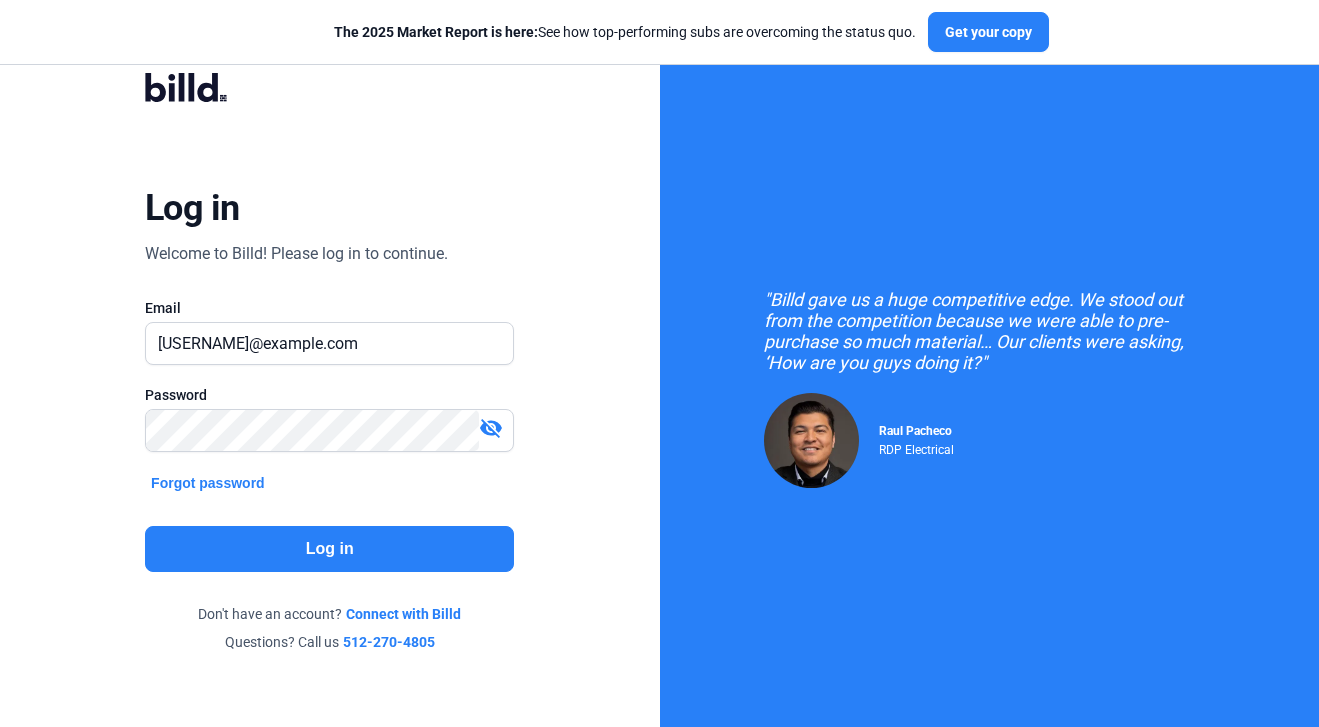 click on "Log in" 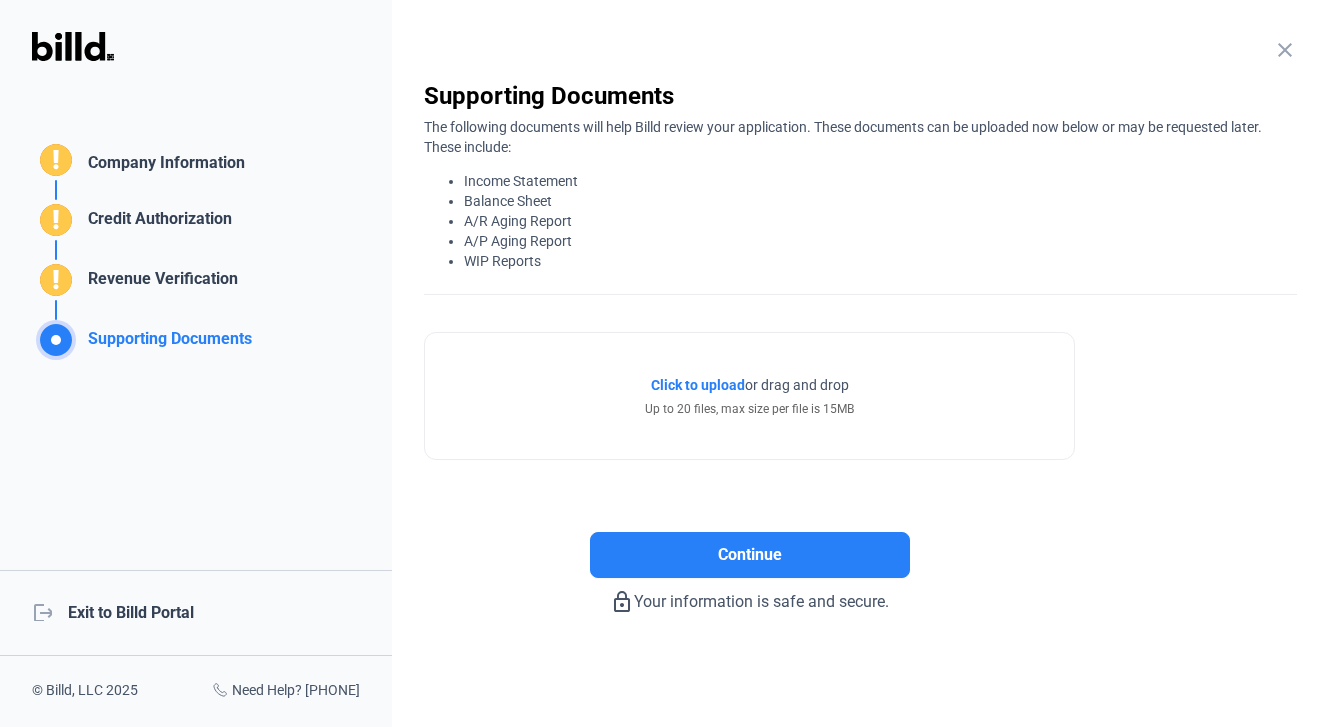 click on "Credit Authorization" 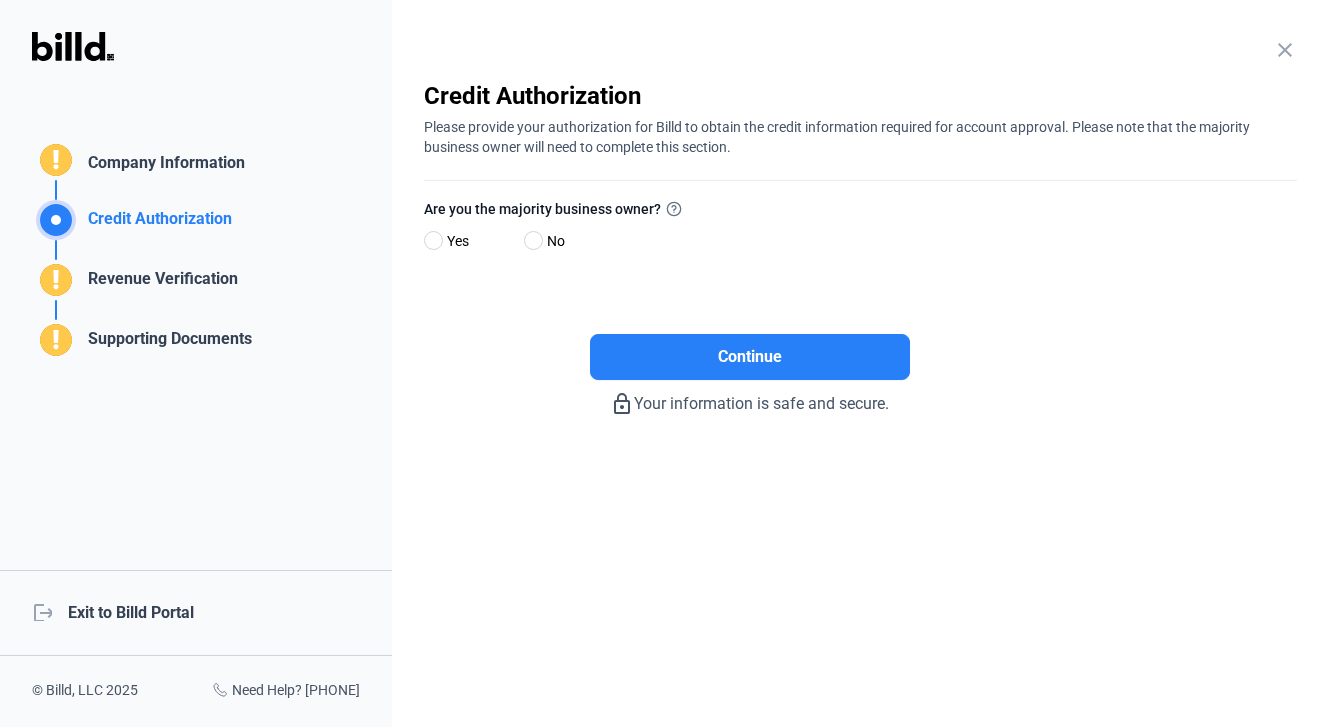 click on "Revenue Verification" 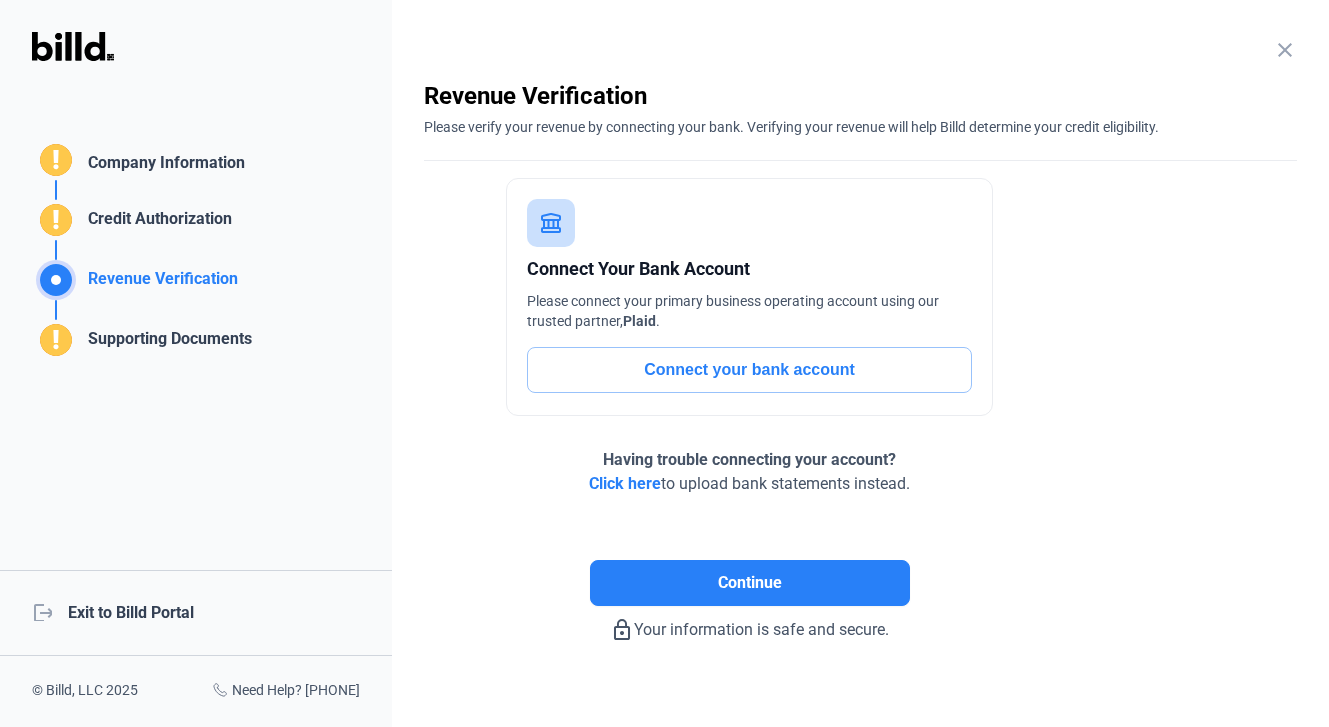 click on "Company Information   Please enter your company information below.   Business Name   Business Address  Please specify the business address from which your company is principally directed and managed.  City   State  Select  Zip Code   Tax ID / EIN  This can be found at the top of your business tax return or W9.  Company Website   Annual Revenue  Select  Years in Business  Select  Continue  lock_outline  Your information is safe and secure.  close  Credit Authorization   Please provide your authorization for Billd to obtain the credit information required for account approval. Please note that the majority business owner will need to complete this section.   Are you the majority business owner?     Yes     No   Continue  lock_outline  Your information is safe and secure.  close  Revenue Verification   Please verify your revenue by connecting your bank. Verifying your revenue will help Billd determine your credit eligibility.  Connect Your Bank Account Plaid .   Connect your bank account  Click here" 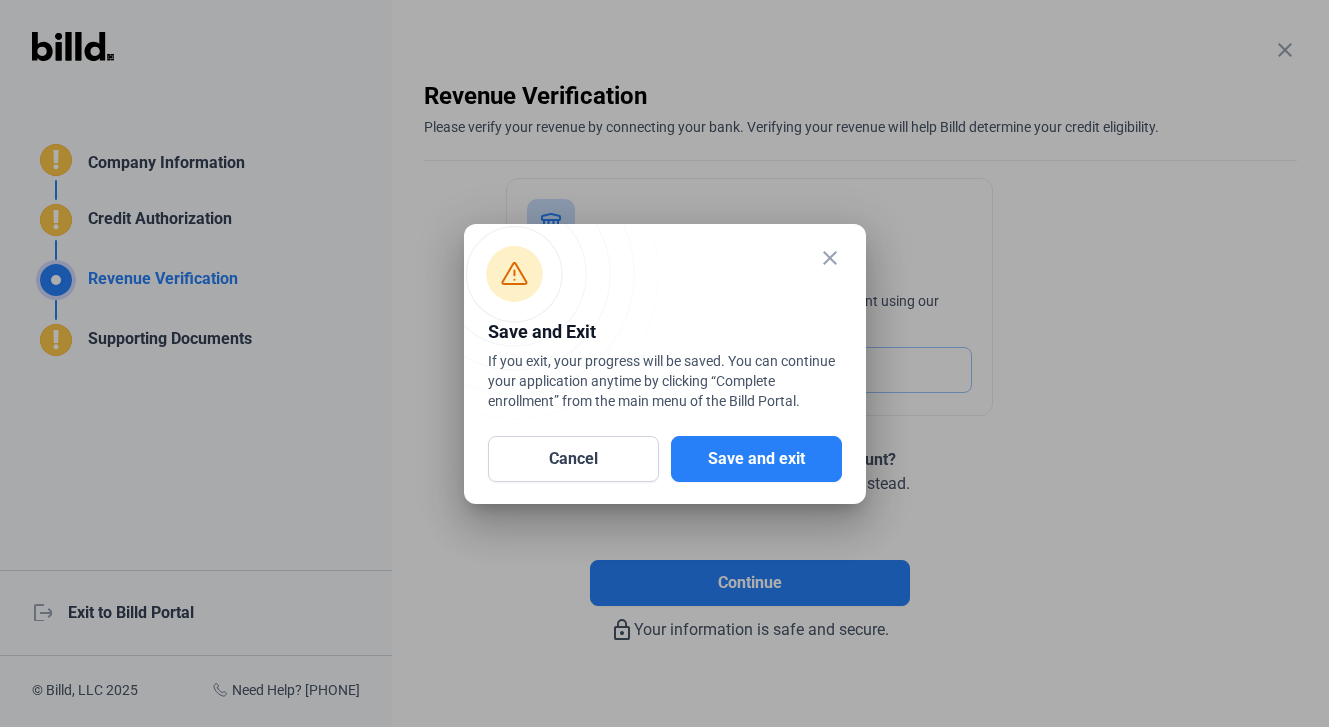 click on "close" at bounding box center (830, 258) 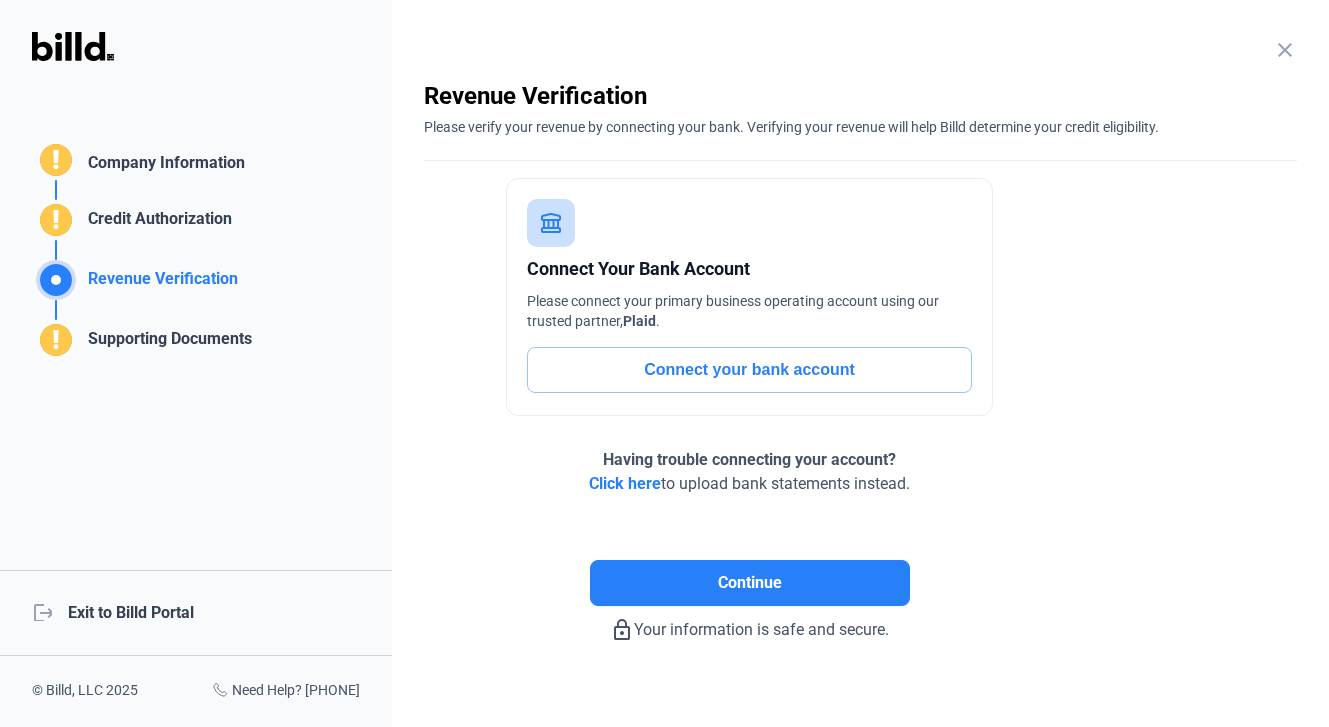 click on "Company Information   Please enter your company information below.   Business Name   Business Address  Please specify the business address from which your company is principally directed and managed.  City   State  Select  Zip Code   Tax ID / EIN  This can be found at the top of your business tax return or W9.  Company Website   Annual Revenue  Select  Years in Business  Select  Continue  lock_outline  Your information is safe and secure.  close  Credit Authorization   Please provide your authorization for Billd to obtain the credit information required for account approval. Please note that the majority business owner will need to complete this section.   Are you the majority business owner?     Yes     No   Continue  lock_outline  Your information is safe and secure.  close  Revenue Verification   Please verify your revenue by connecting your bank. Verifying your revenue will help Billd determine your credit eligibility.  Connect Your Bank Account Plaid .   Connect your bank account  Click here" 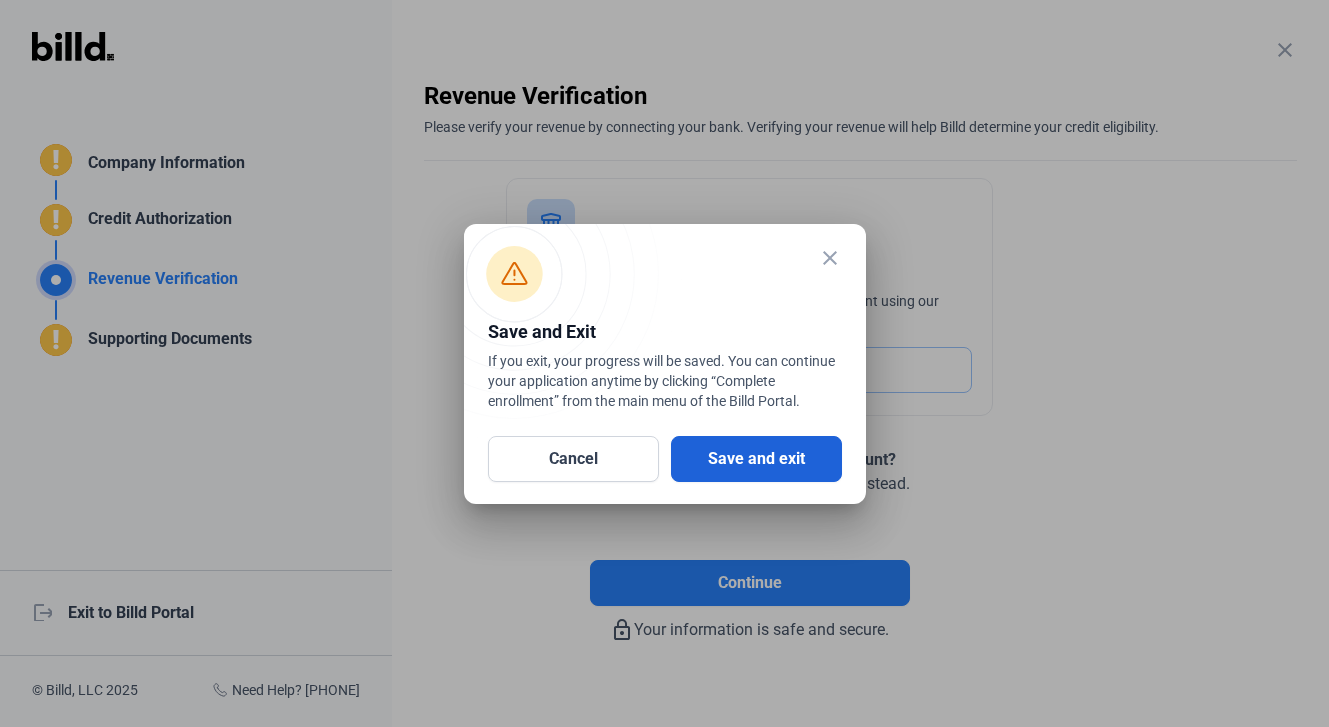 click on "Save and exit" at bounding box center [756, 459] 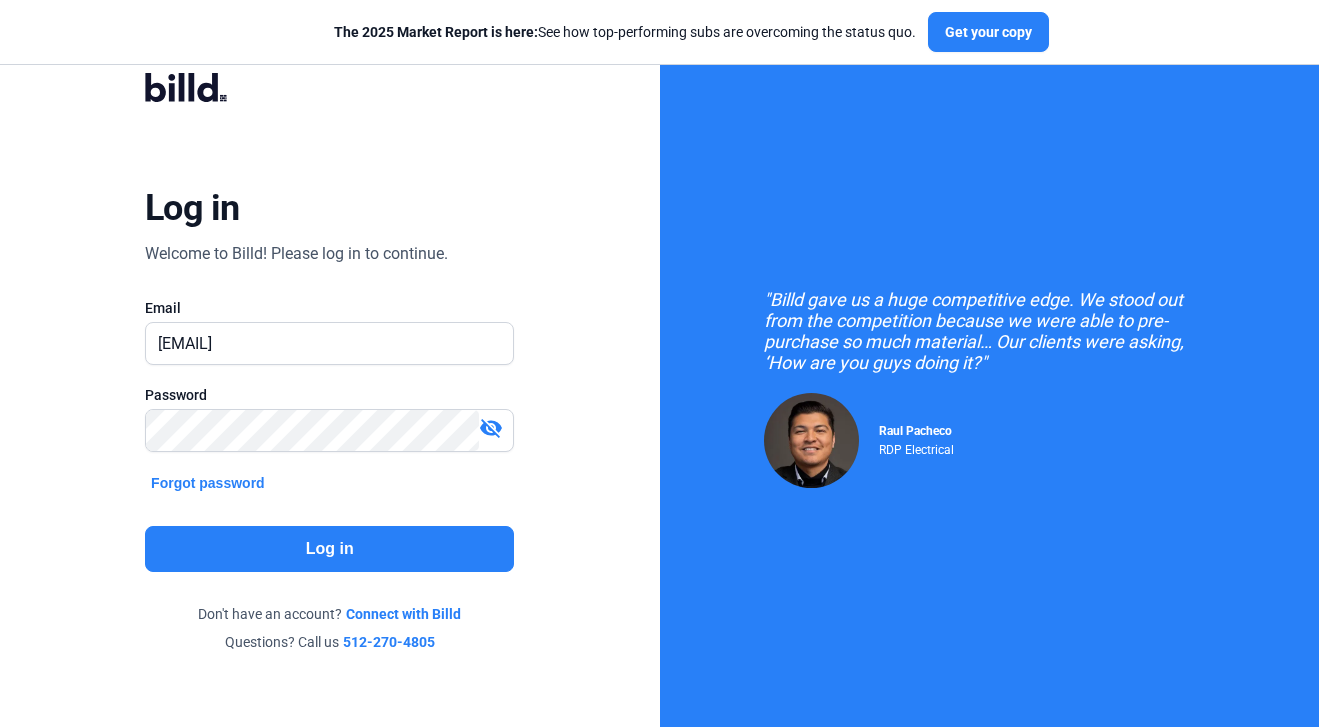 click on "Log in" 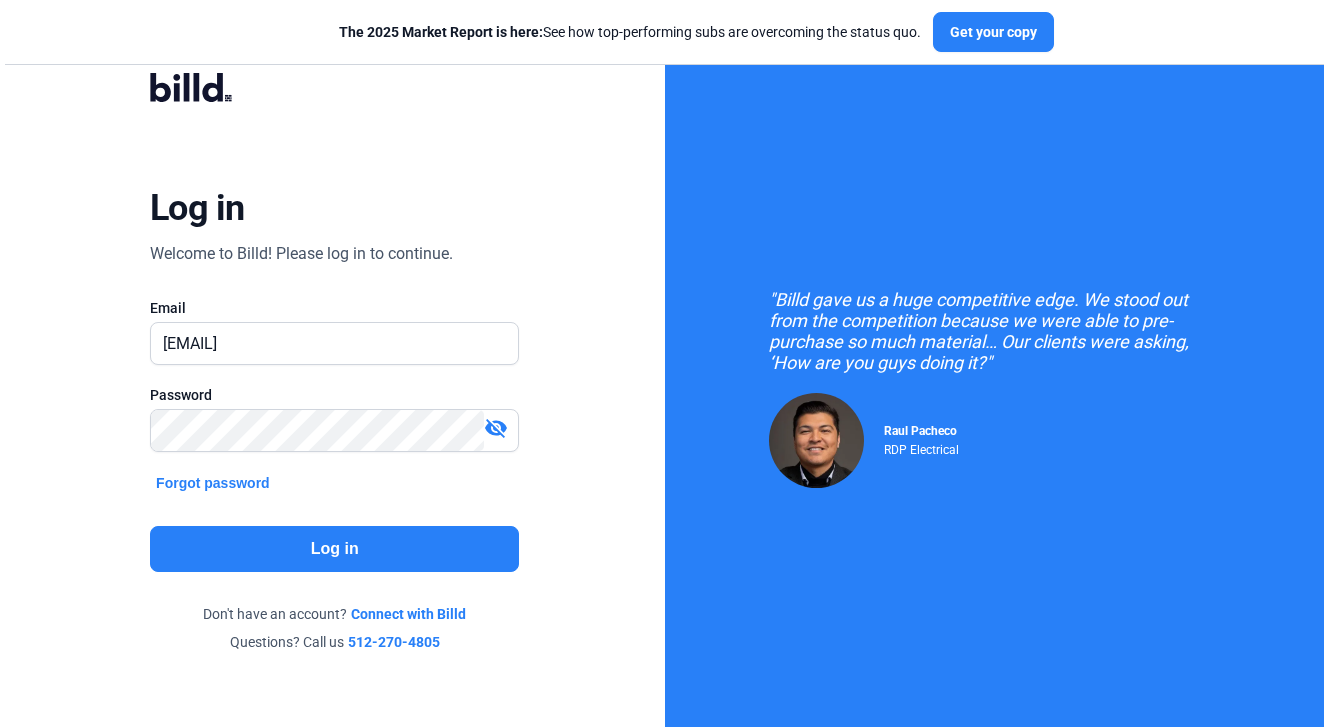 scroll, scrollTop: 0, scrollLeft: 0, axis: both 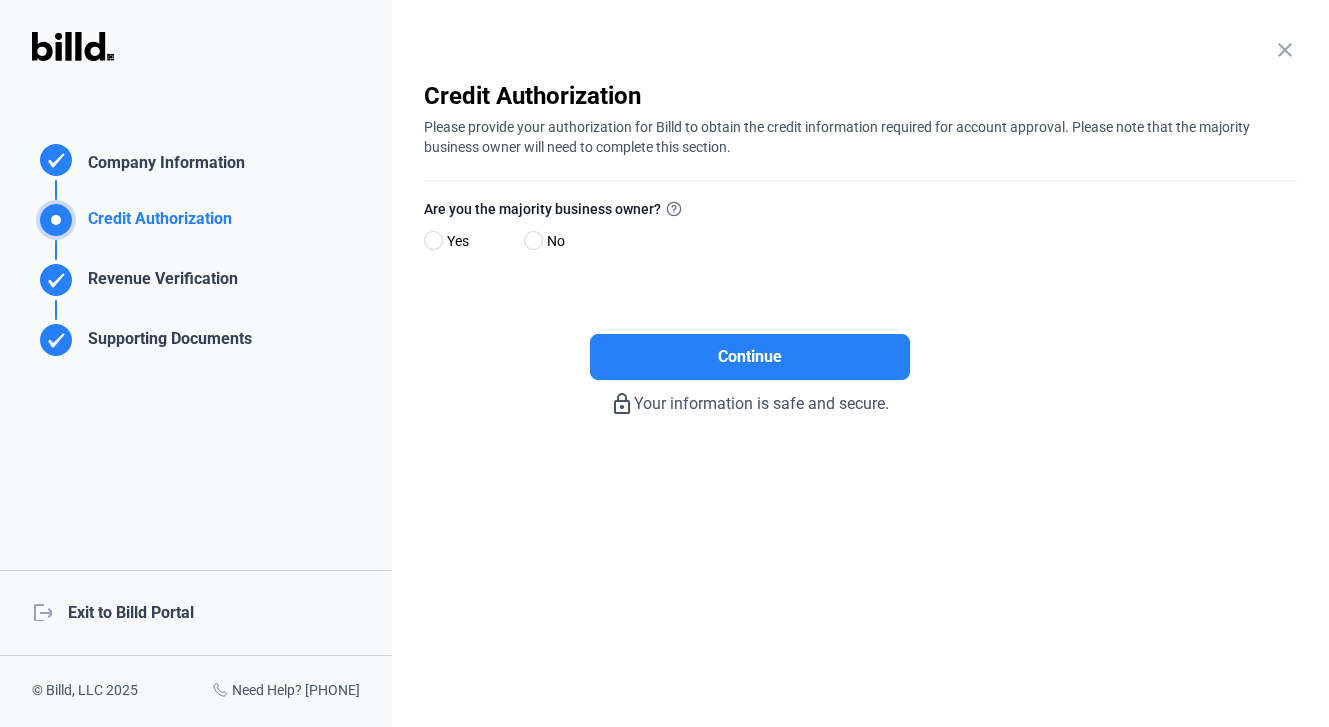 click on "Company Information" 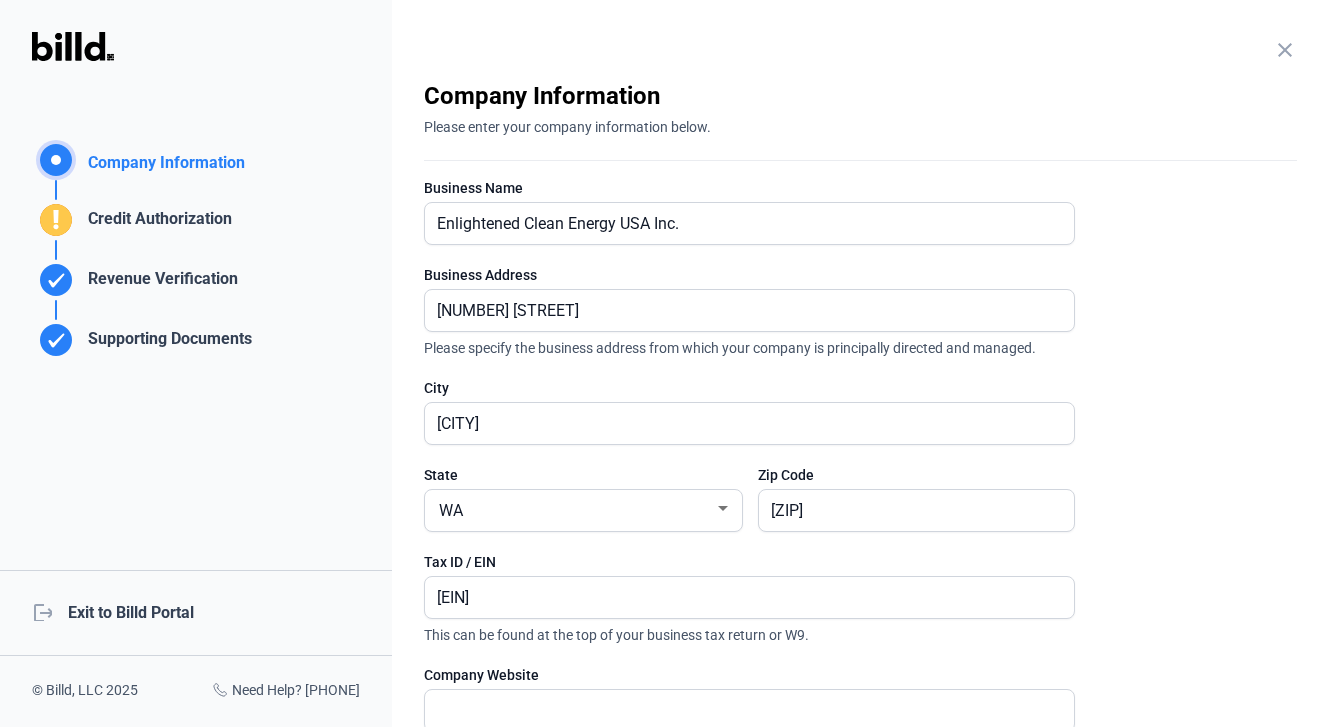 click on "Credit Authorization" 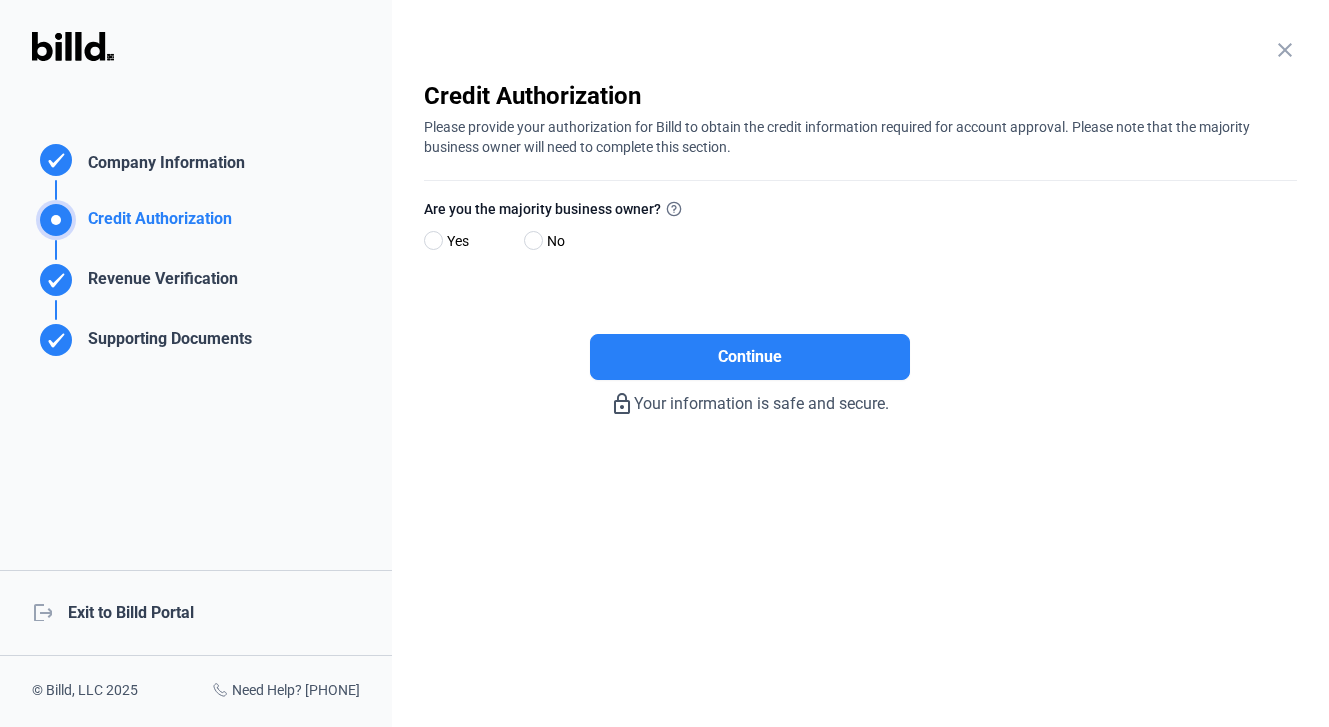 click on "Company Information" 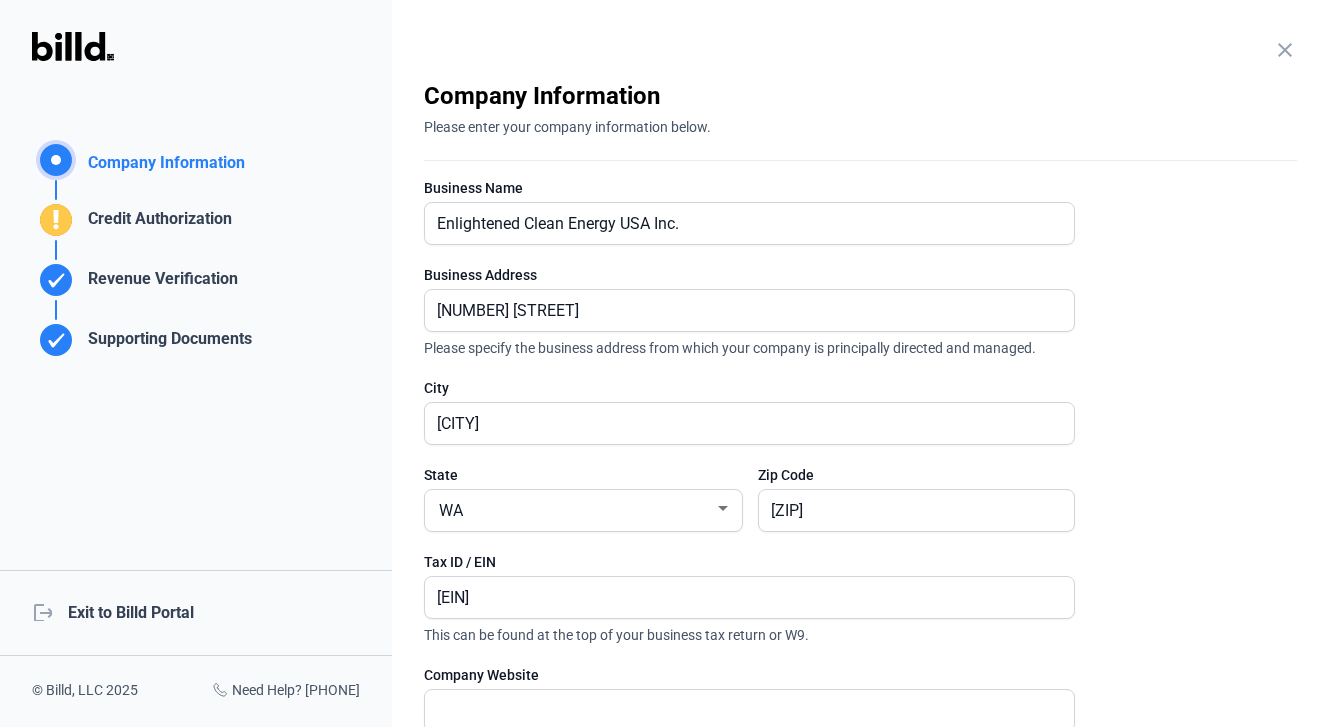 click on "Revenue Verification" 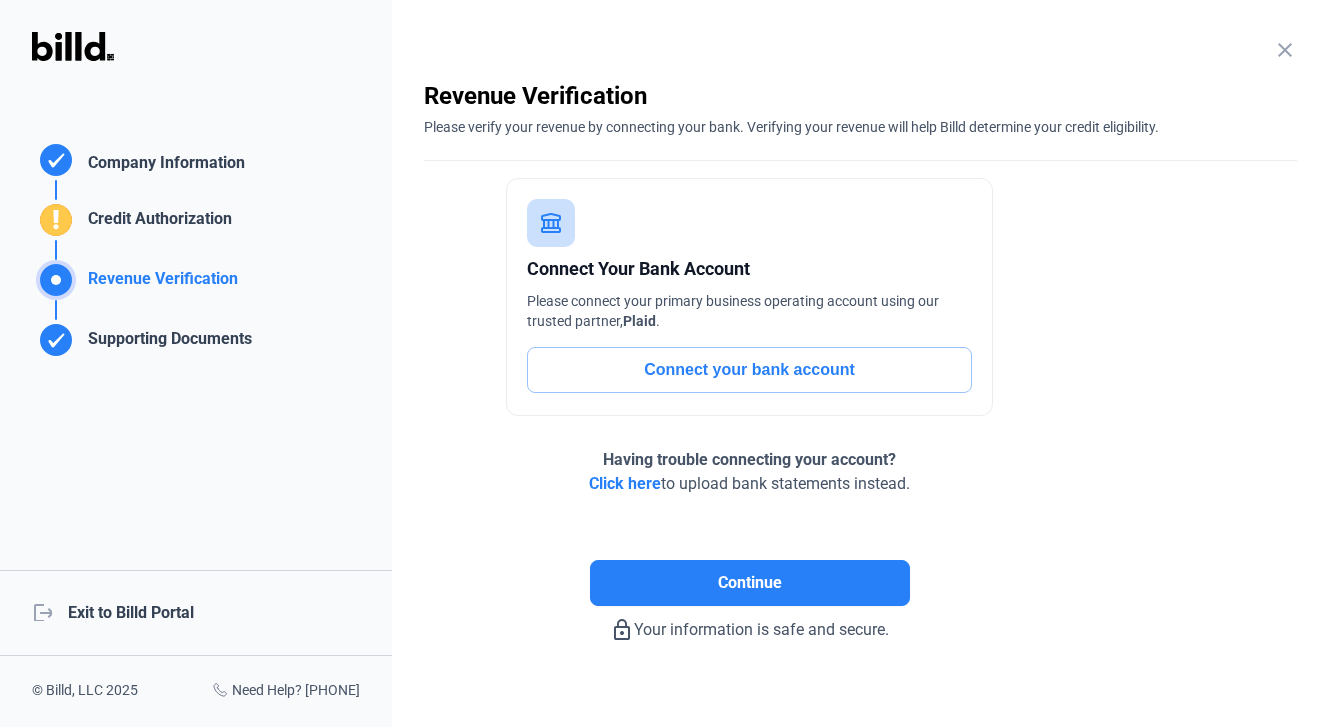 click on "Supporting Documents" 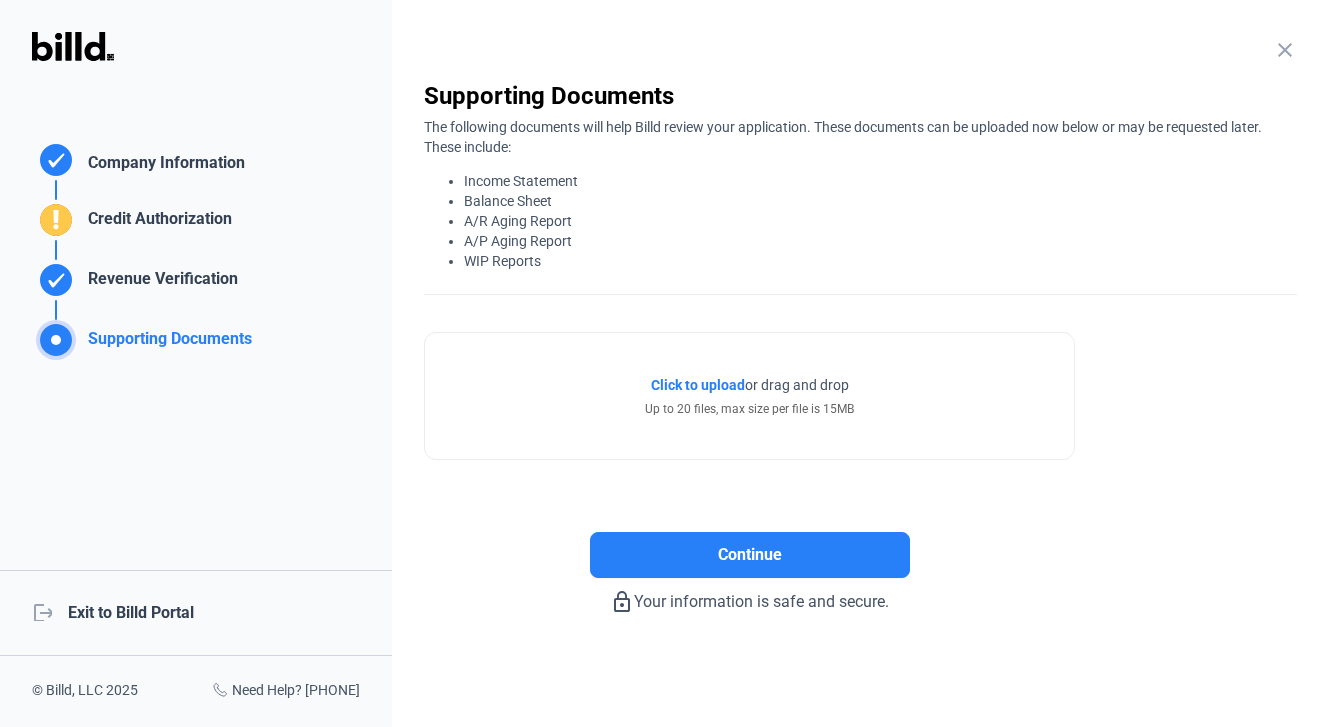 click on "Credit Authorization" 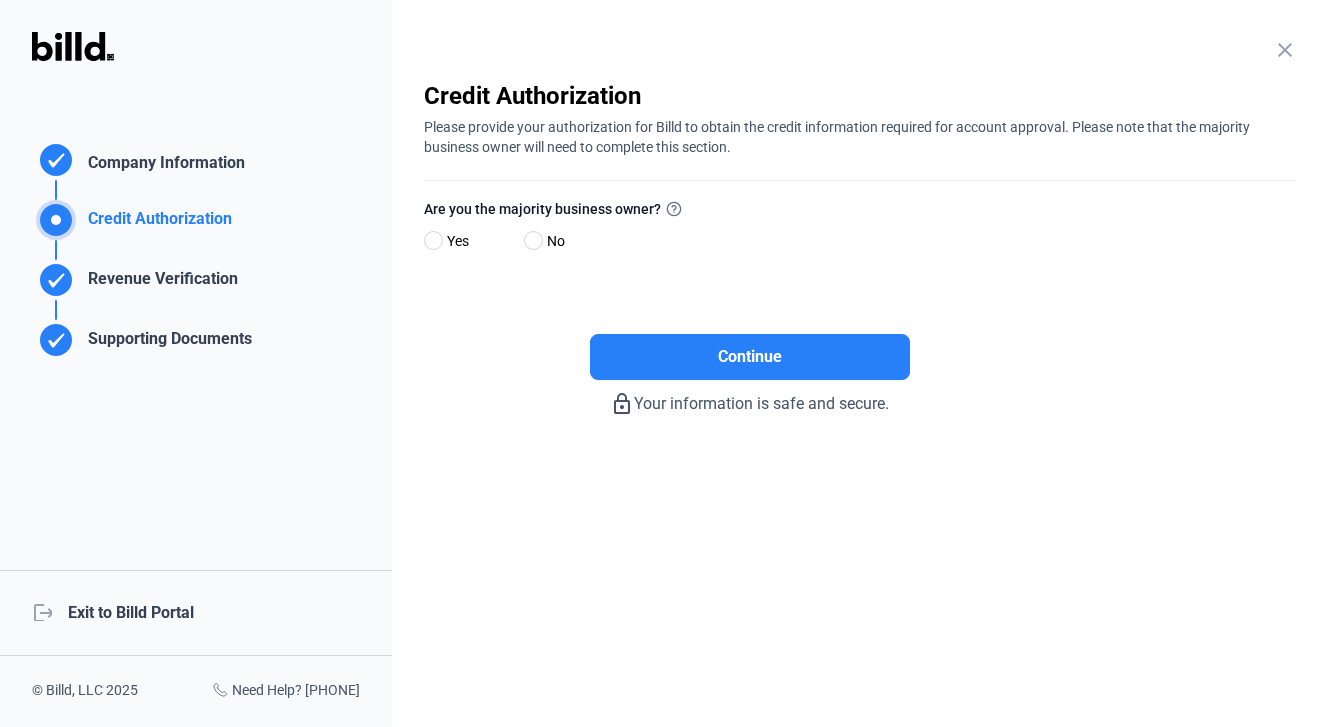 click on "Yes" at bounding box center (454, 241) 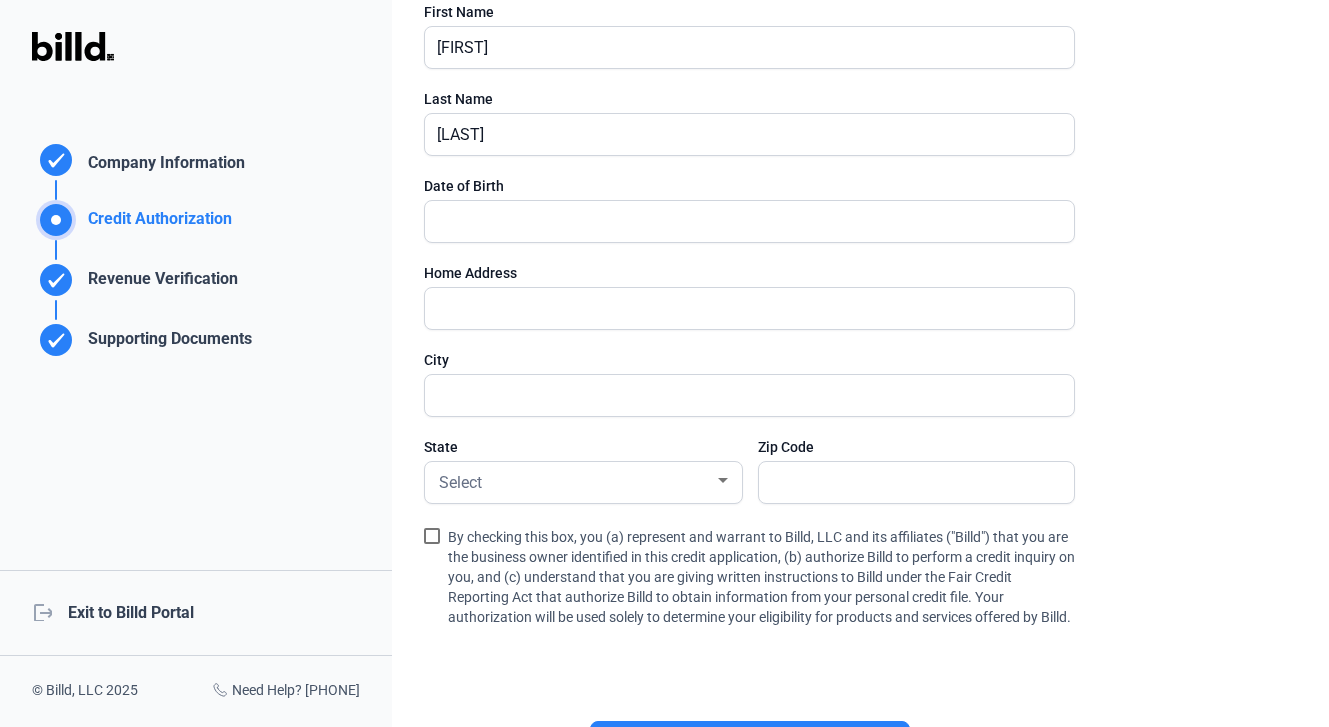 scroll, scrollTop: 474, scrollLeft: 0, axis: vertical 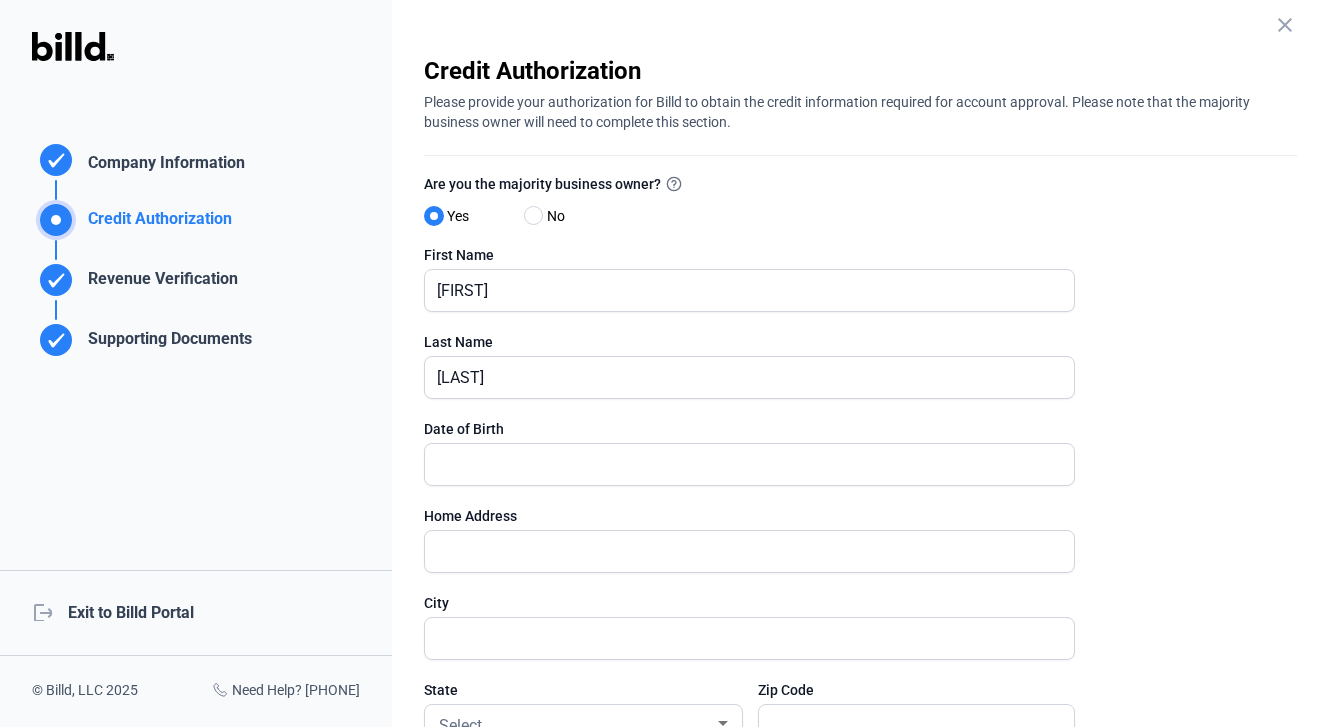 click on "Credit Authorization" 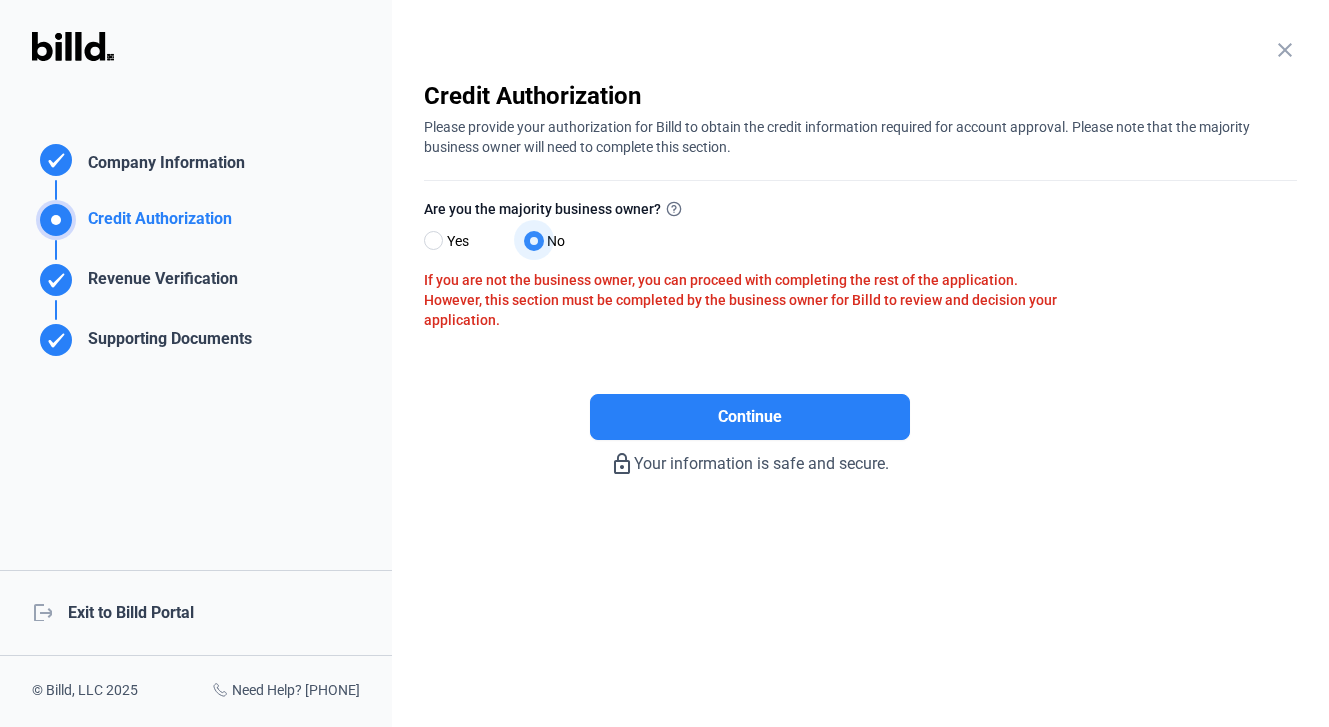 scroll, scrollTop: 0, scrollLeft: 0, axis: both 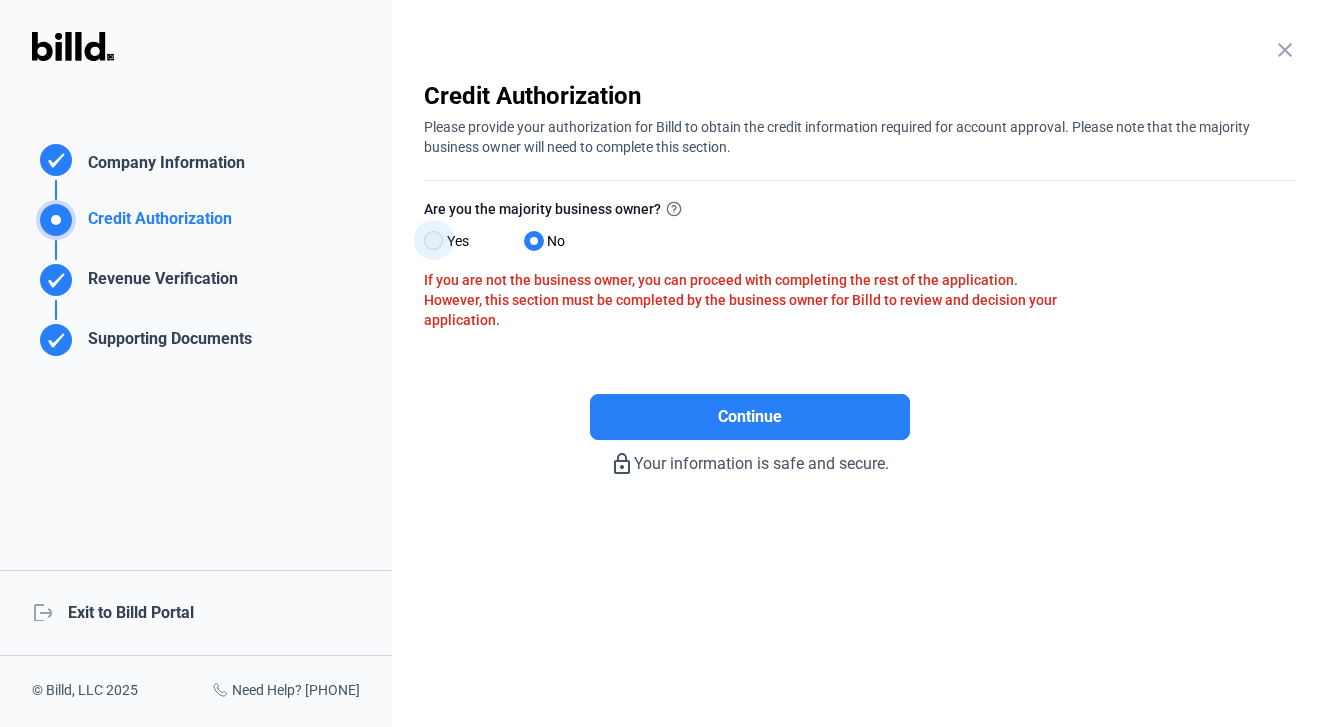 click at bounding box center [433, 240] 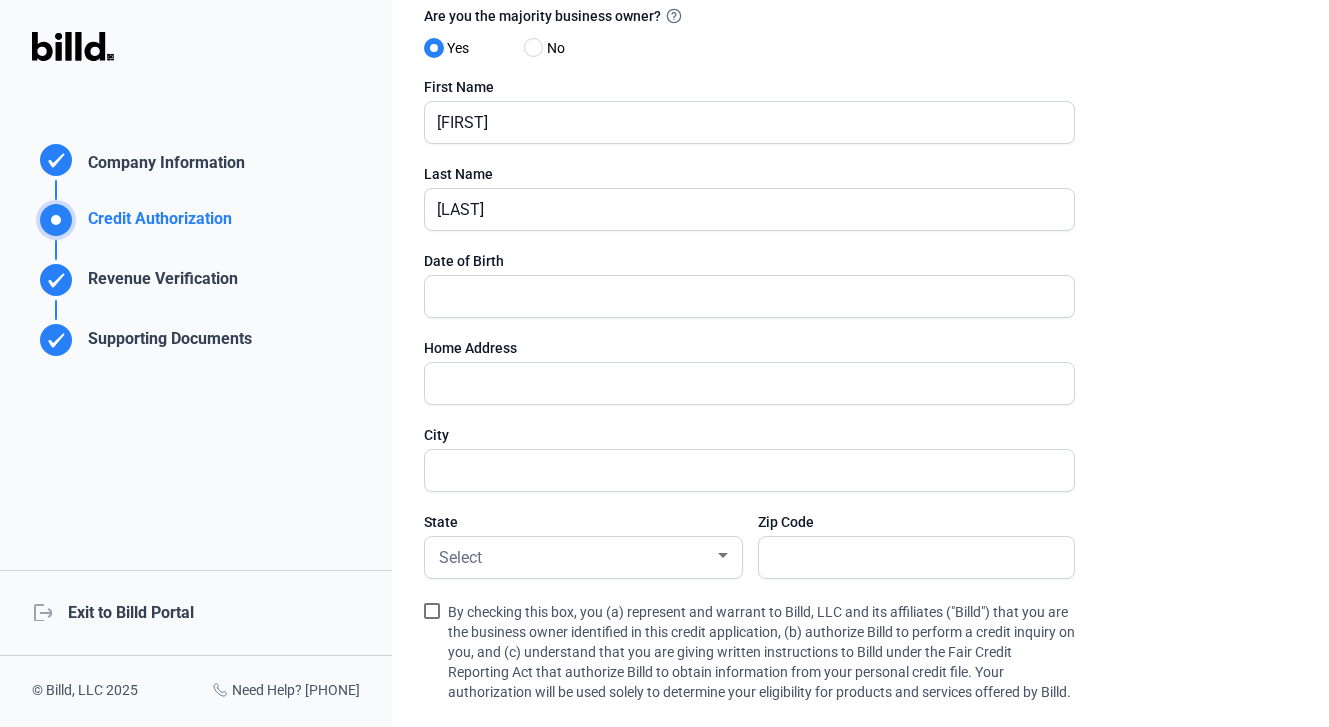 scroll, scrollTop: 0, scrollLeft: 0, axis: both 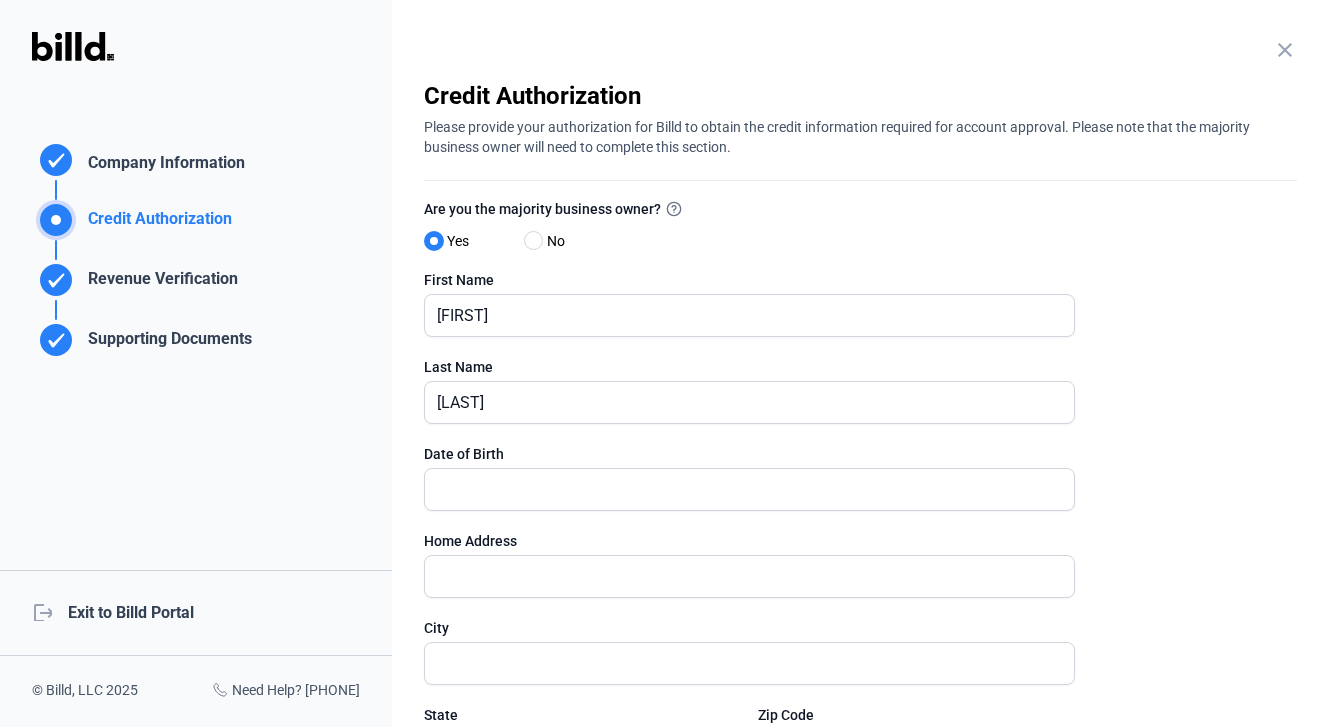 drag, startPoint x: 655, startPoint y: 209, endPoint x: 408, endPoint y: 208, distance: 247.00203 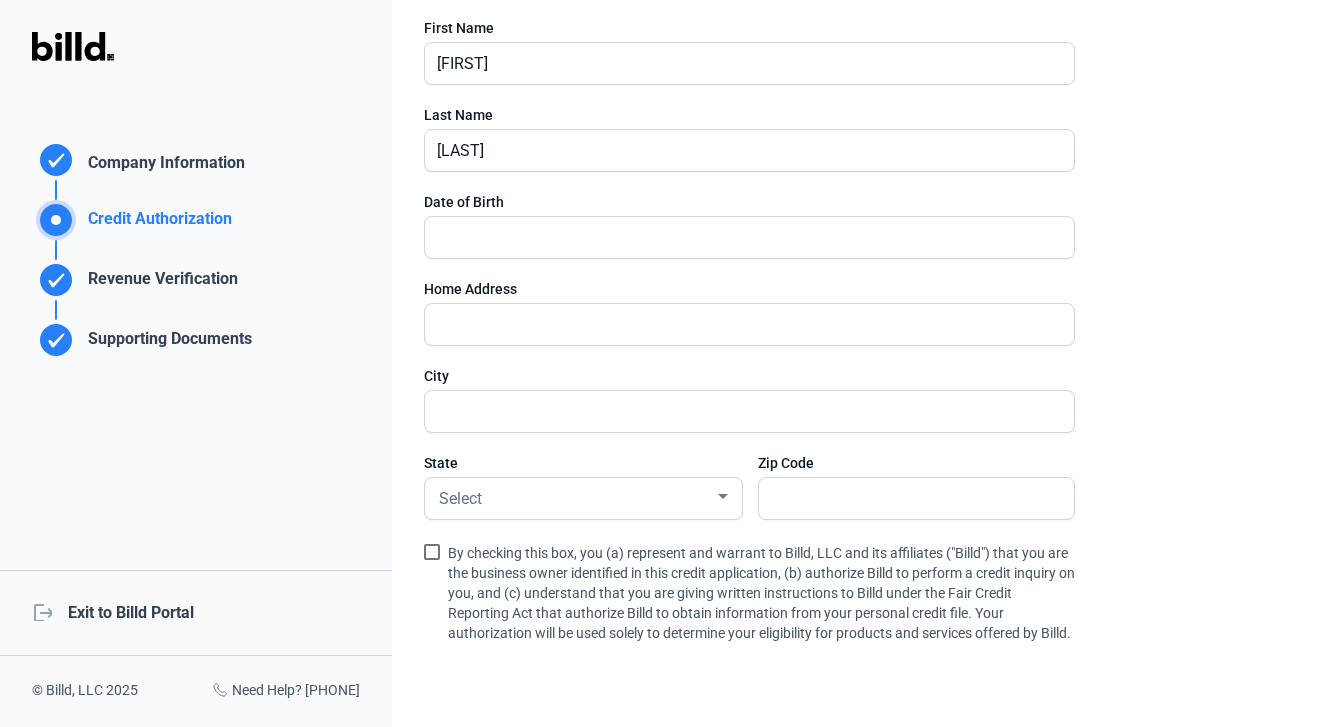 scroll, scrollTop: 73, scrollLeft: 0, axis: vertical 